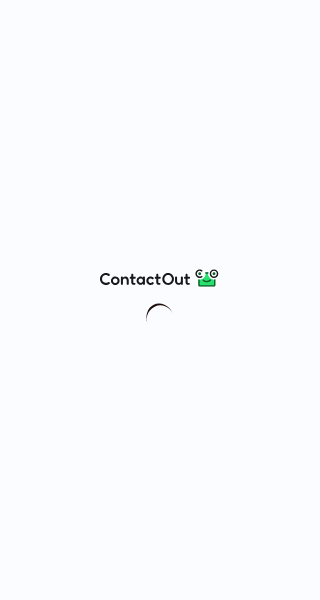 scroll, scrollTop: 0, scrollLeft: 0, axis: both 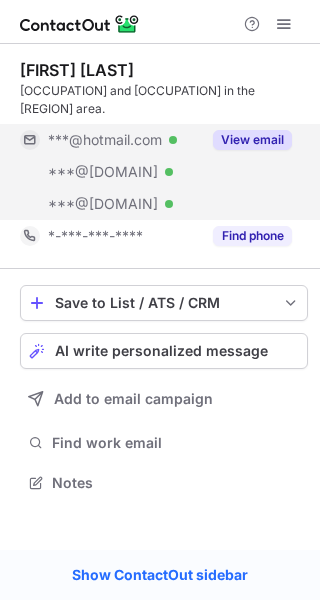 click on "View email" at bounding box center [252, 140] 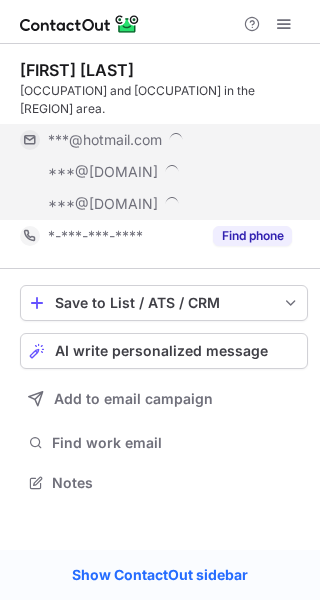 scroll, scrollTop: 10, scrollLeft: 10, axis: both 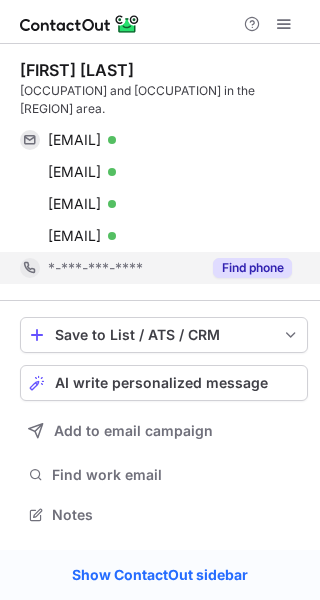 click on "Find phone" at bounding box center (252, 268) 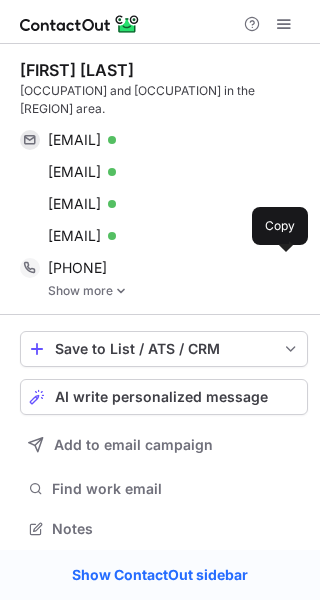 scroll, scrollTop: 10, scrollLeft: 10, axis: both 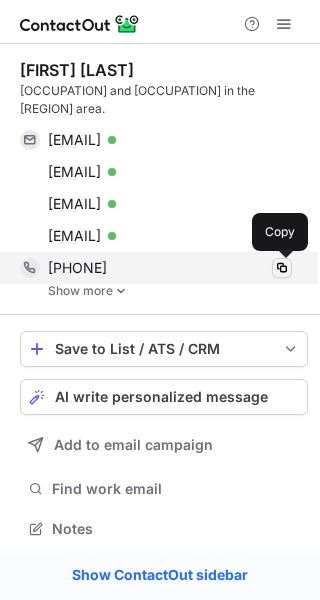click at bounding box center (282, 268) 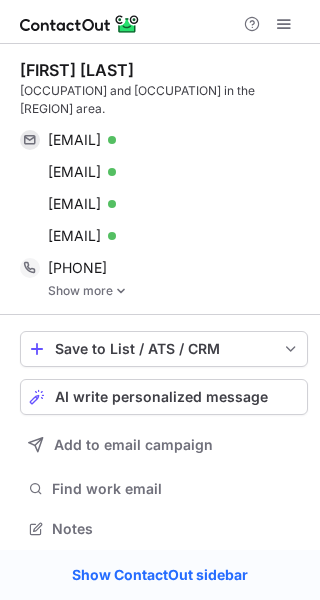 click at bounding box center [121, 291] 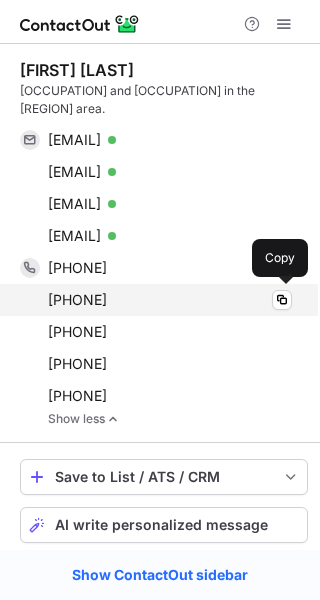 click on "+17173422416" at bounding box center [77, 300] 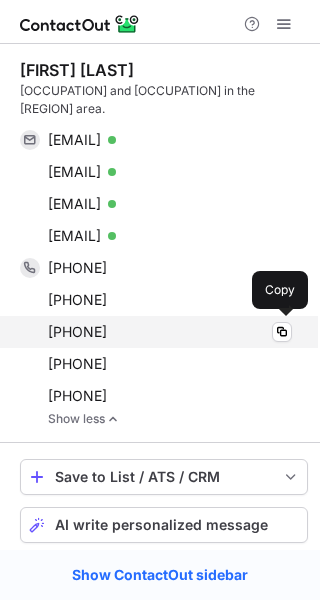 click on "+17178466100" at bounding box center [77, 332] 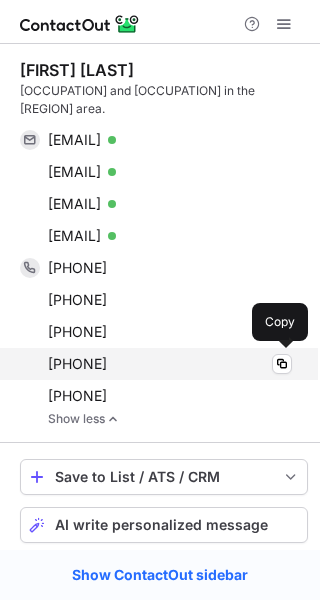 click on "+13043934797" at bounding box center (77, 364) 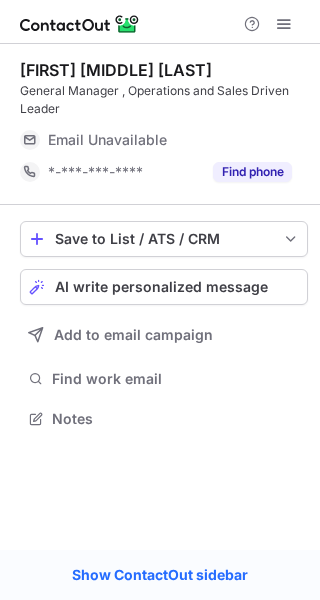 scroll, scrollTop: 0, scrollLeft: 0, axis: both 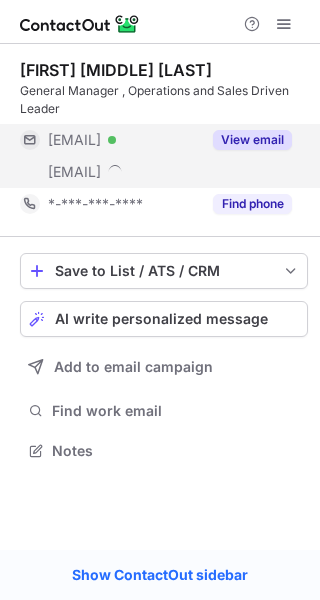 click on "View email" at bounding box center (252, 140) 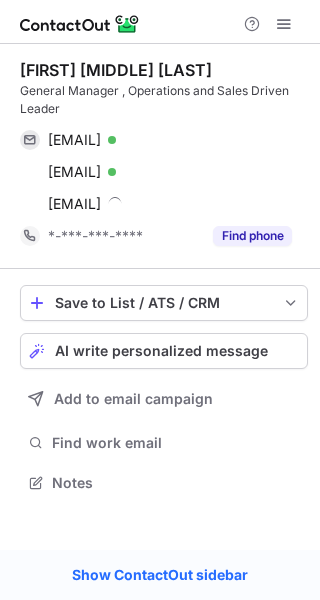scroll, scrollTop: 10, scrollLeft: 10, axis: both 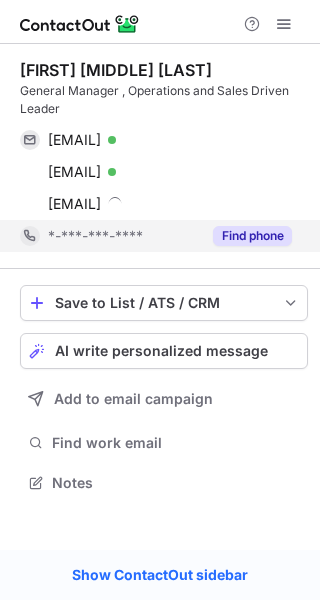 click on "Find phone" at bounding box center (252, 236) 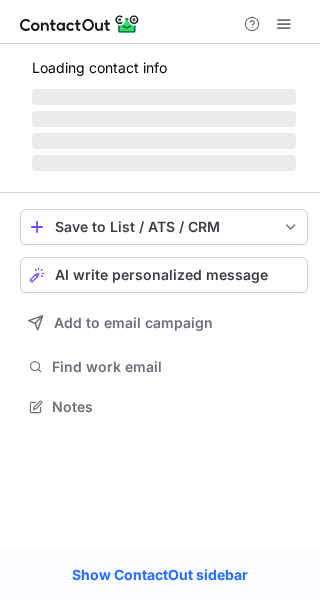 scroll, scrollTop: 0, scrollLeft: 0, axis: both 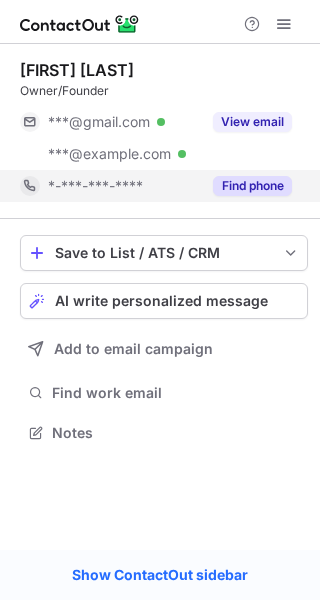 click on "Find phone" at bounding box center [252, 186] 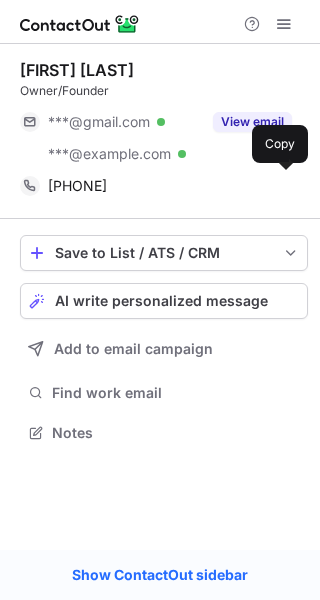 click on "+17172241563" at bounding box center (170, 186) 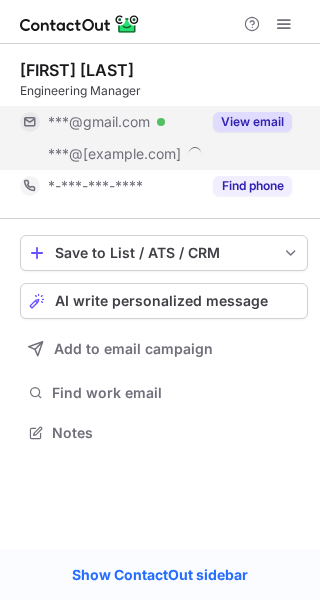 scroll, scrollTop: 0, scrollLeft: 0, axis: both 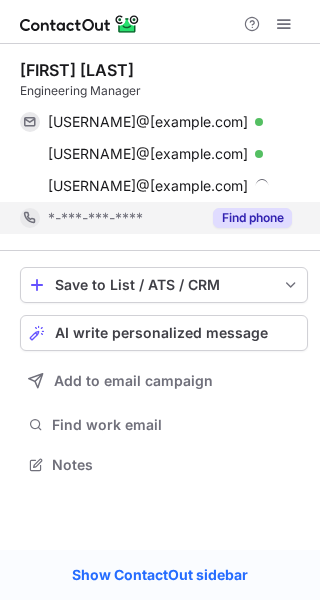 click on "Find phone" at bounding box center [246, 218] 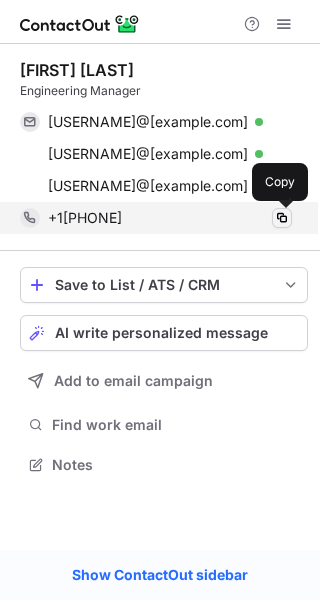 click at bounding box center [282, 218] 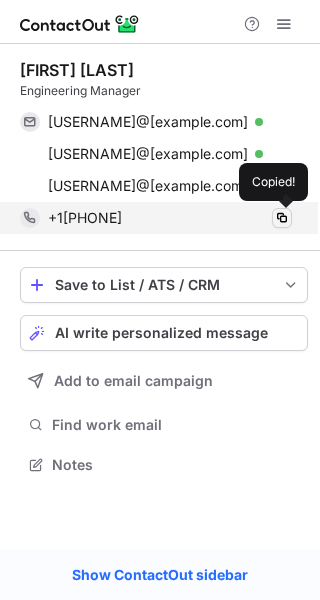 type 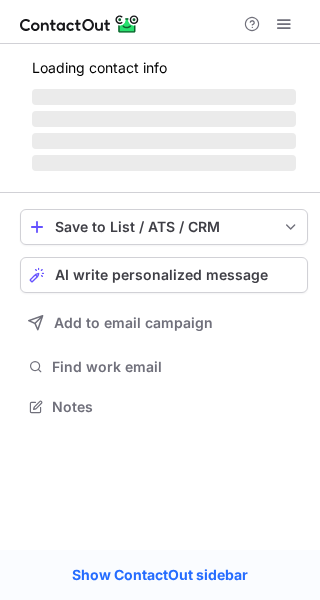 scroll, scrollTop: 0, scrollLeft: 0, axis: both 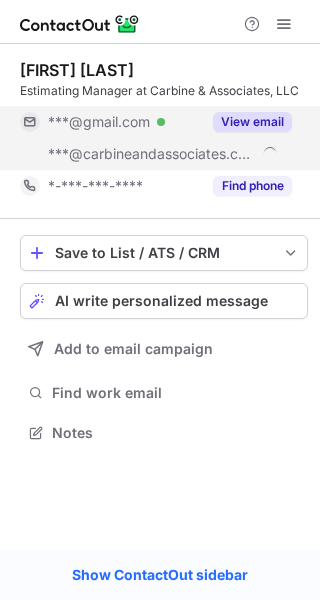 click on "View email" at bounding box center (252, 122) 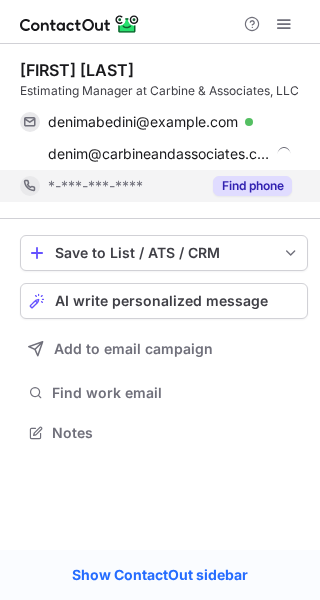 click on "Find phone" at bounding box center [252, 186] 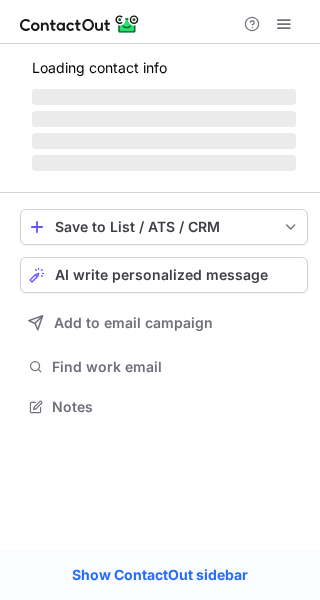 scroll, scrollTop: 0, scrollLeft: 0, axis: both 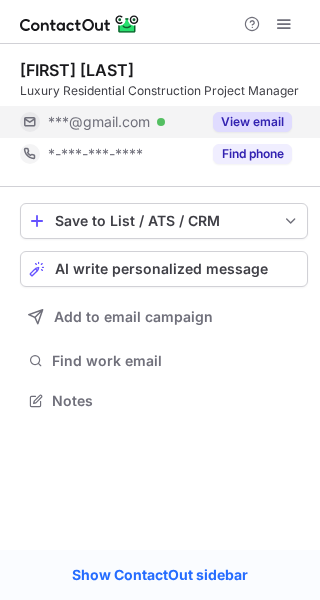 click on "View email" at bounding box center [252, 122] 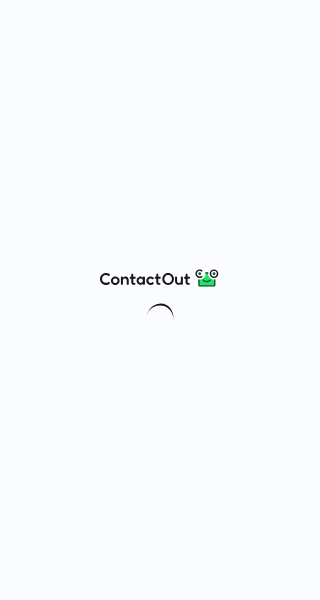 scroll, scrollTop: 0, scrollLeft: 0, axis: both 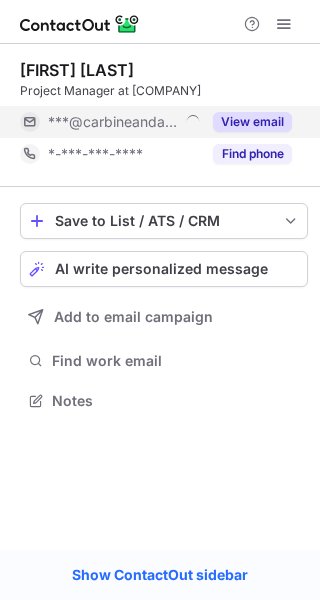 click on "View email" at bounding box center (252, 122) 